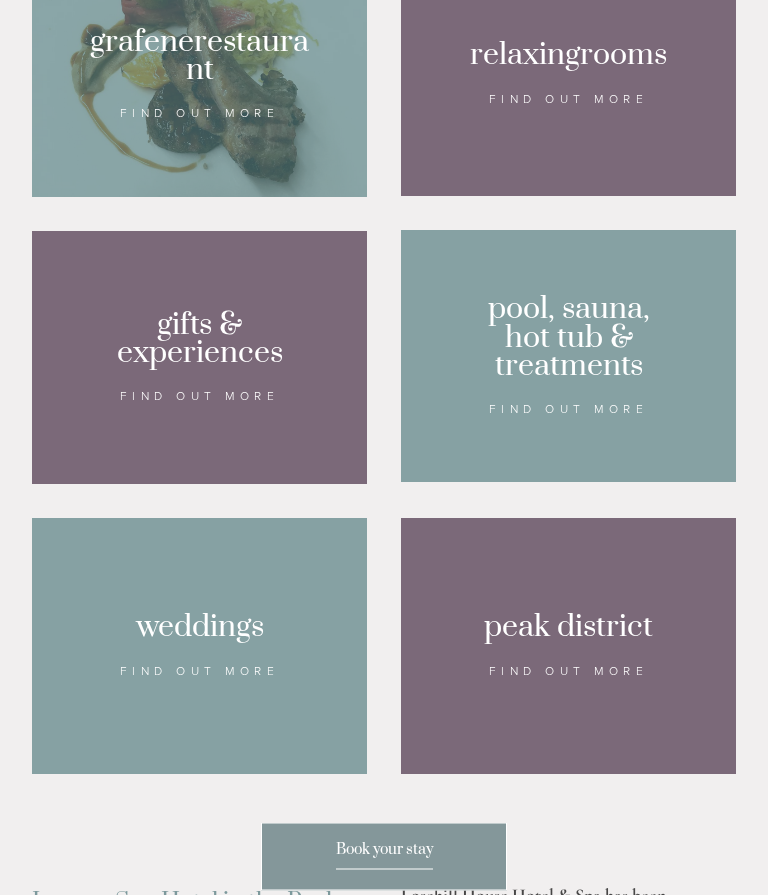 scroll, scrollTop: 1574, scrollLeft: 0, axis: vertical 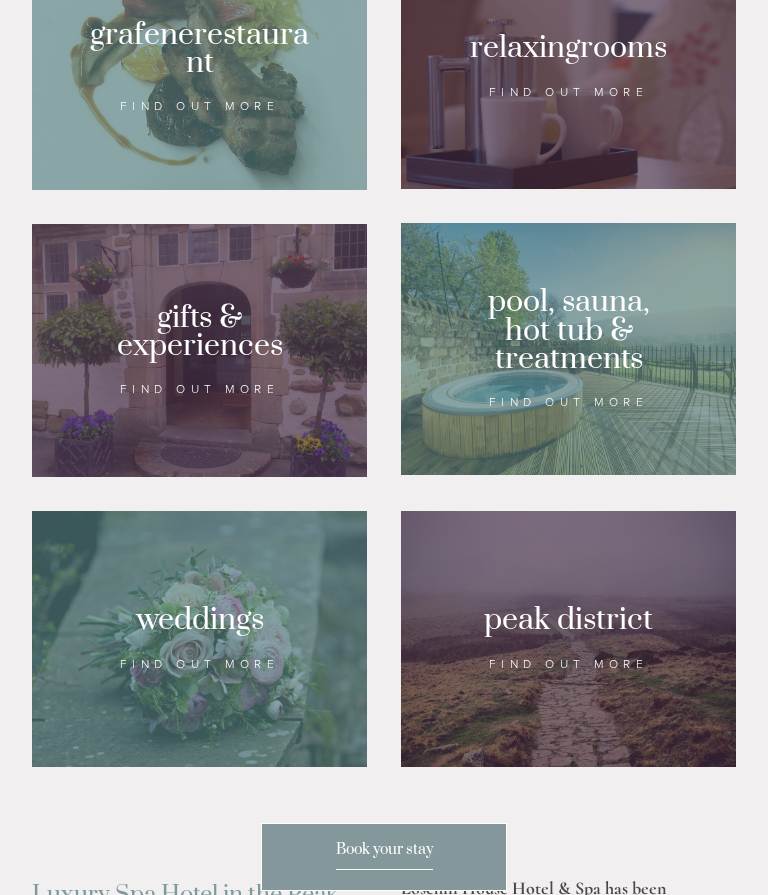 click at bounding box center [384, 447] 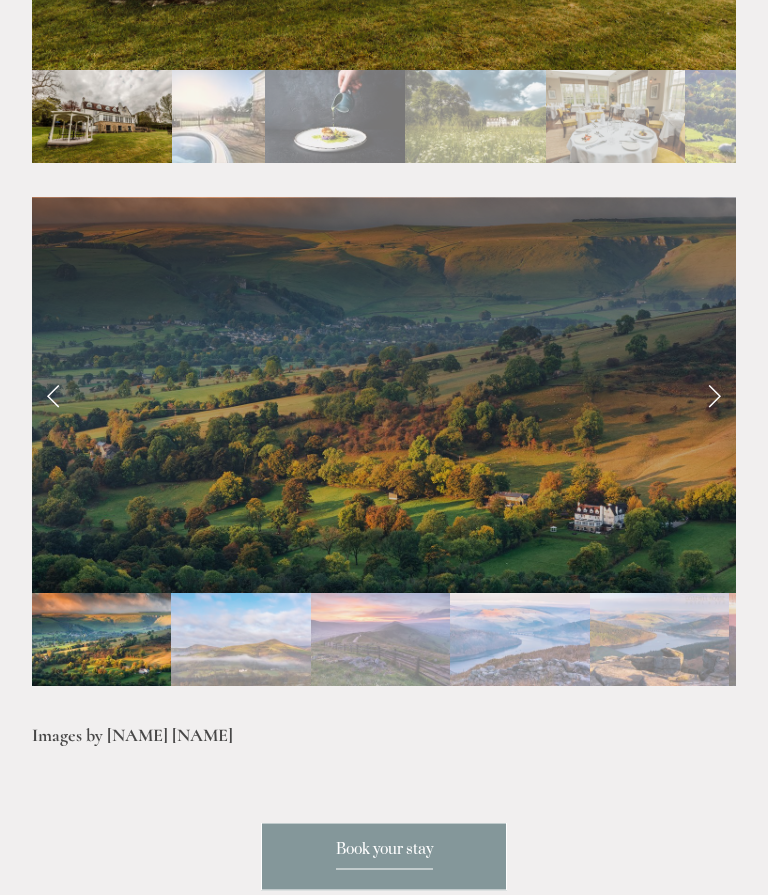 scroll, scrollTop: 3935, scrollLeft: 0, axis: vertical 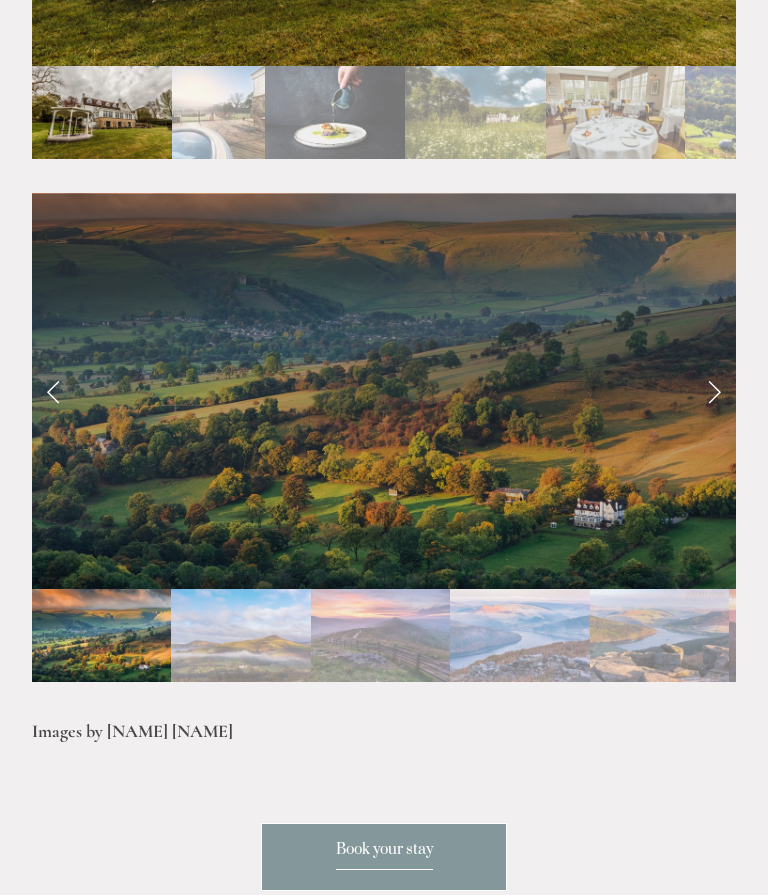 click at bounding box center (714, 391) 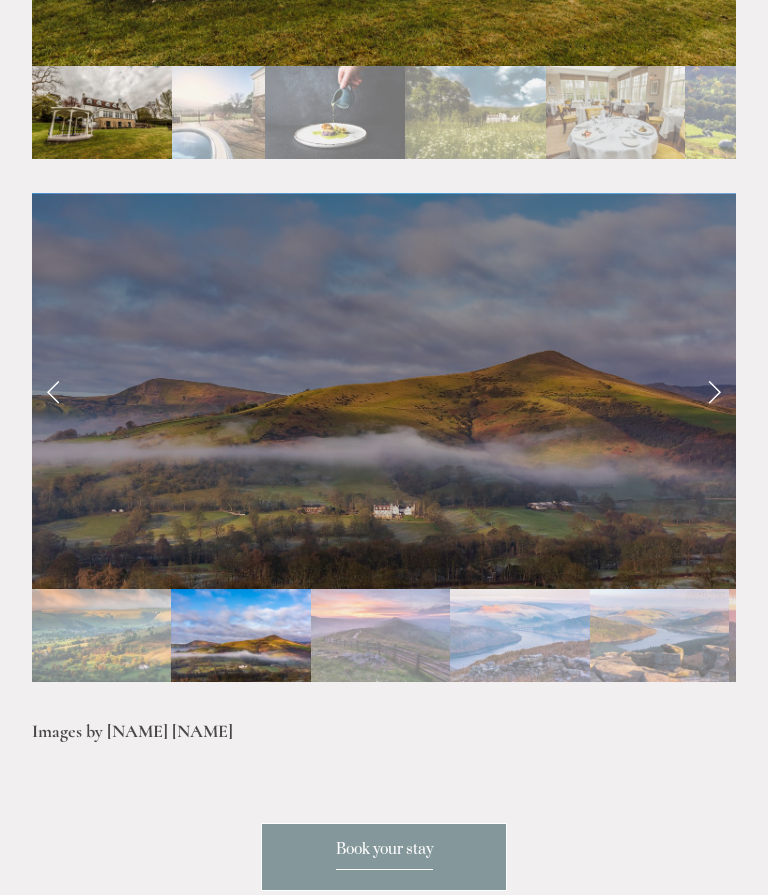 click at bounding box center [714, 391] 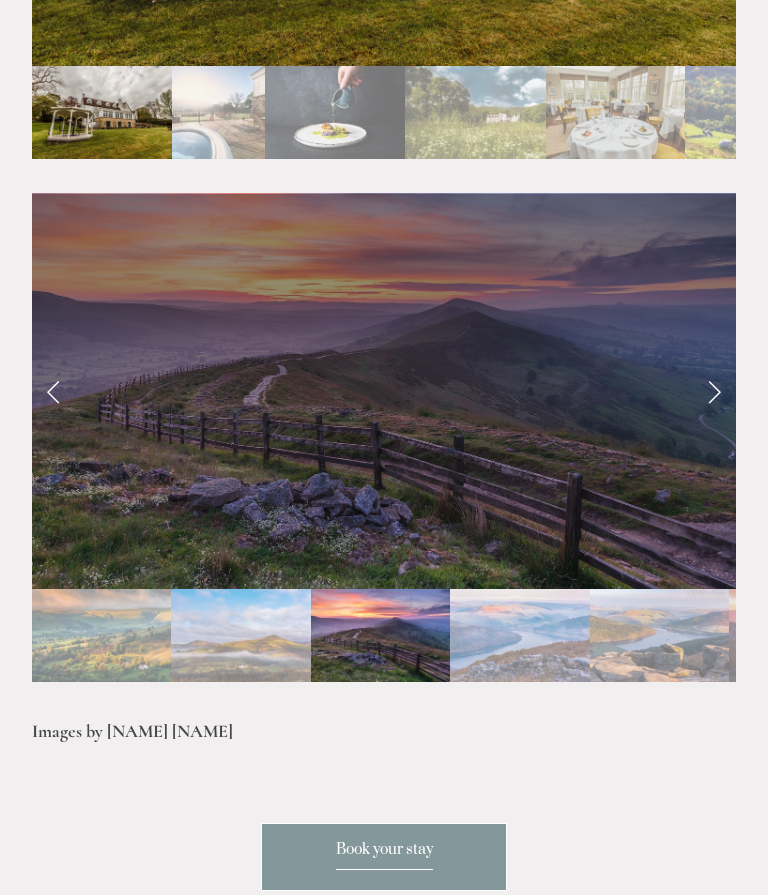 click at bounding box center [714, 391] 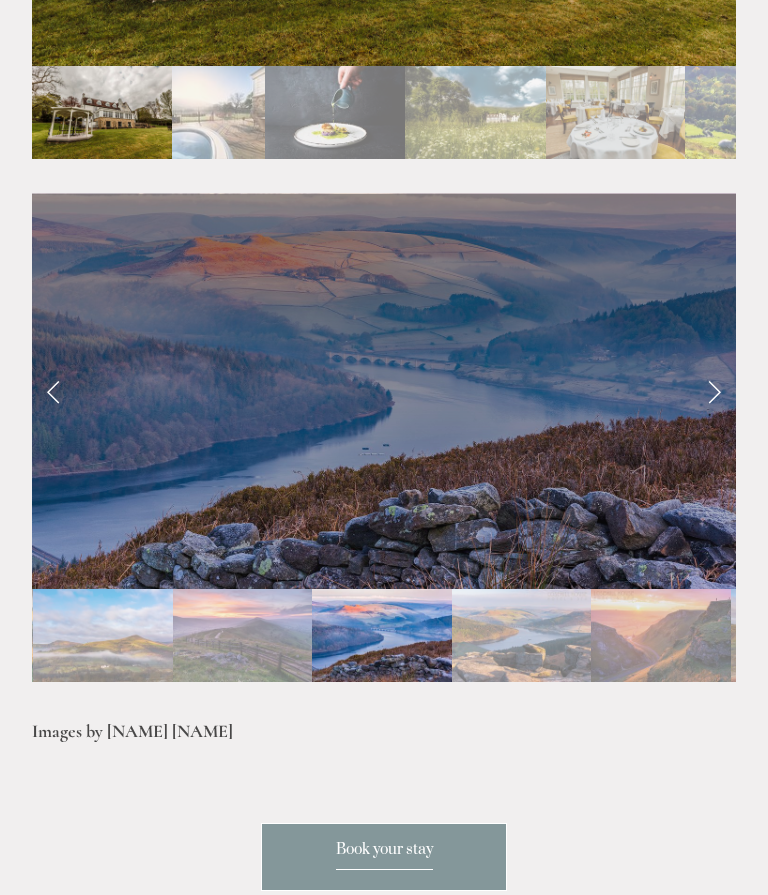 click at bounding box center [54, 391] 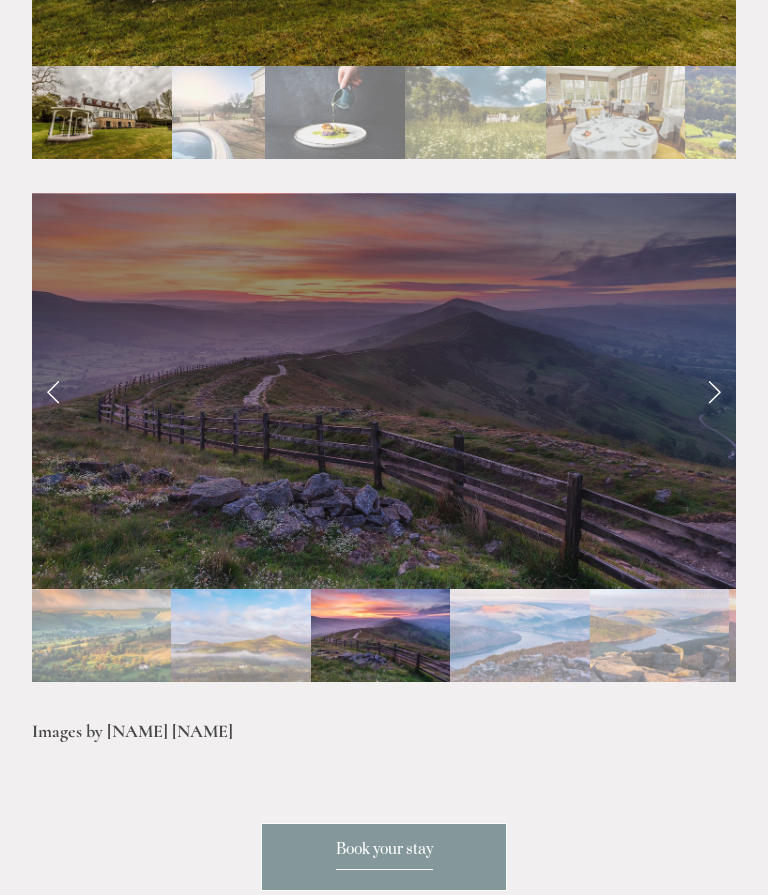 click at bounding box center (714, 391) 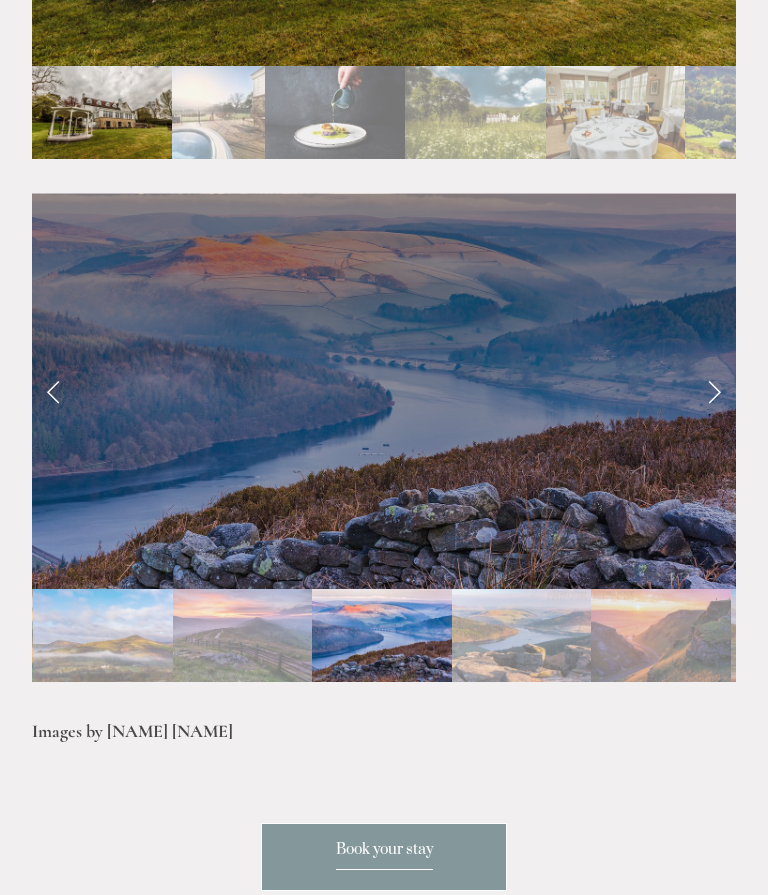 click at bounding box center (54, 391) 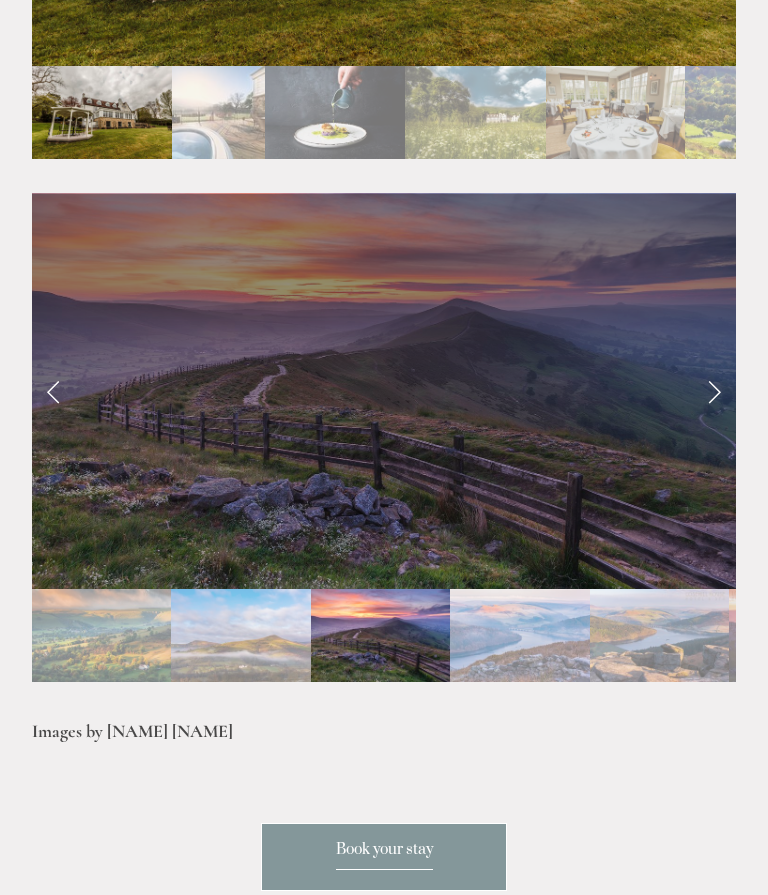 click at bounding box center (714, 391) 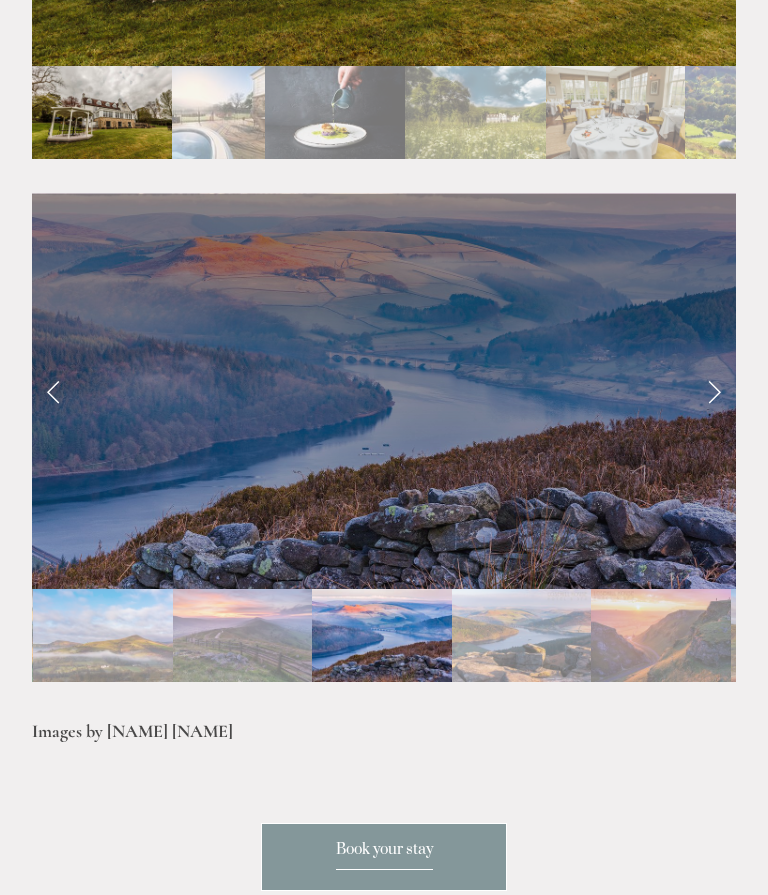 click at bounding box center [54, 391] 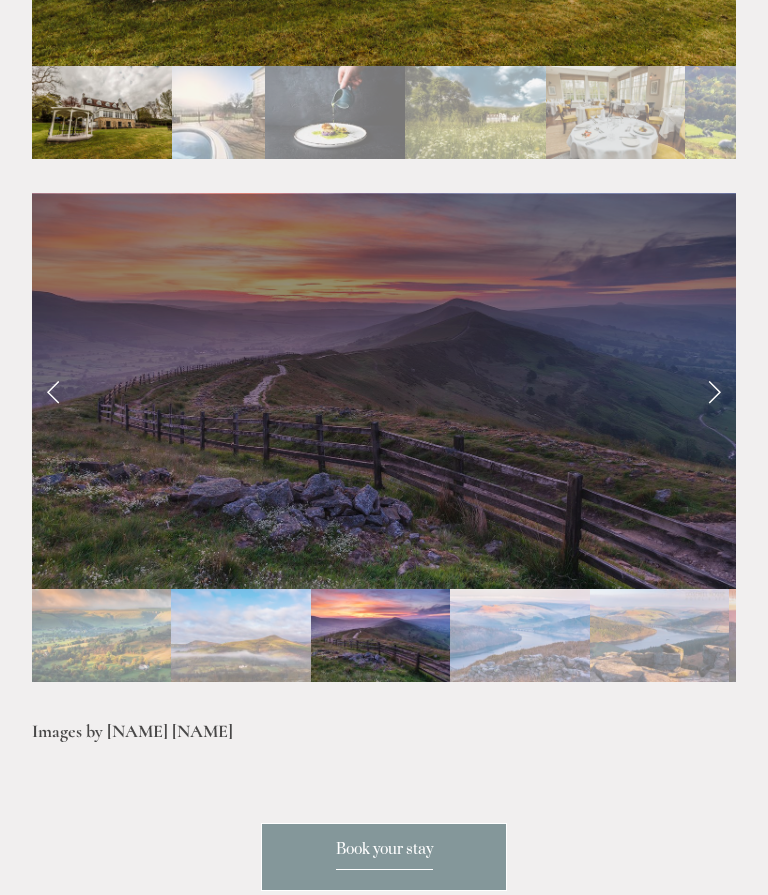 click at bounding box center [714, 391] 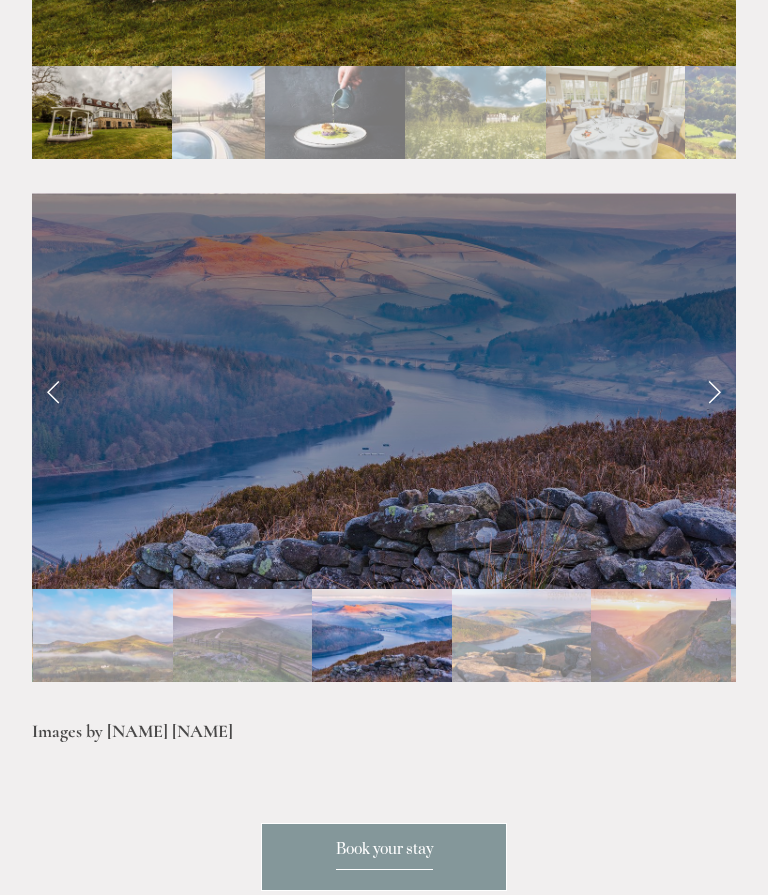 click at bounding box center [714, 391] 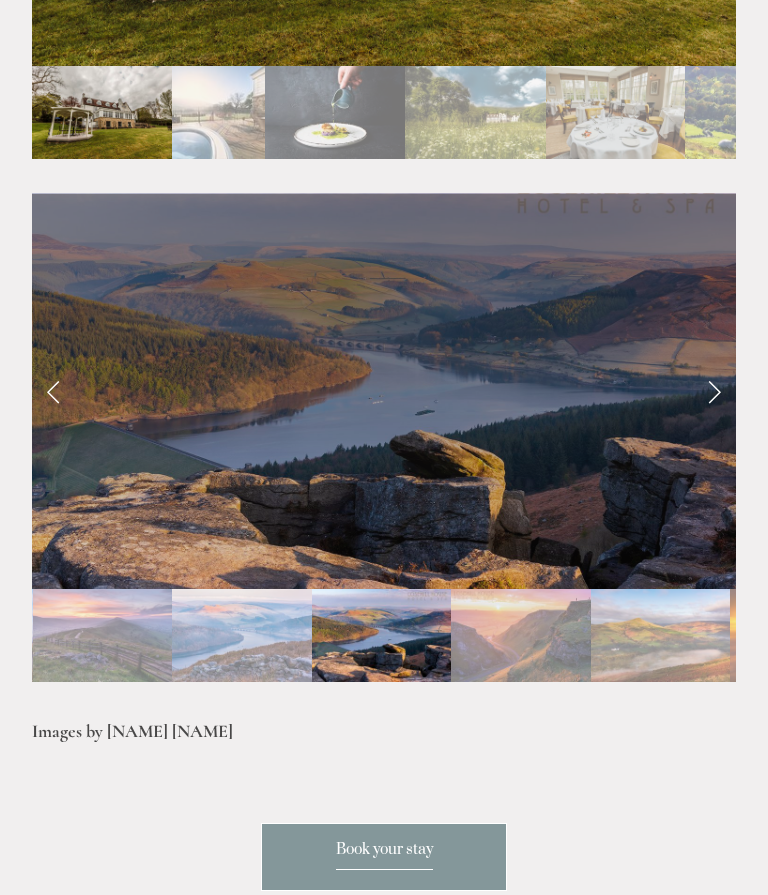 click at bounding box center (714, 391) 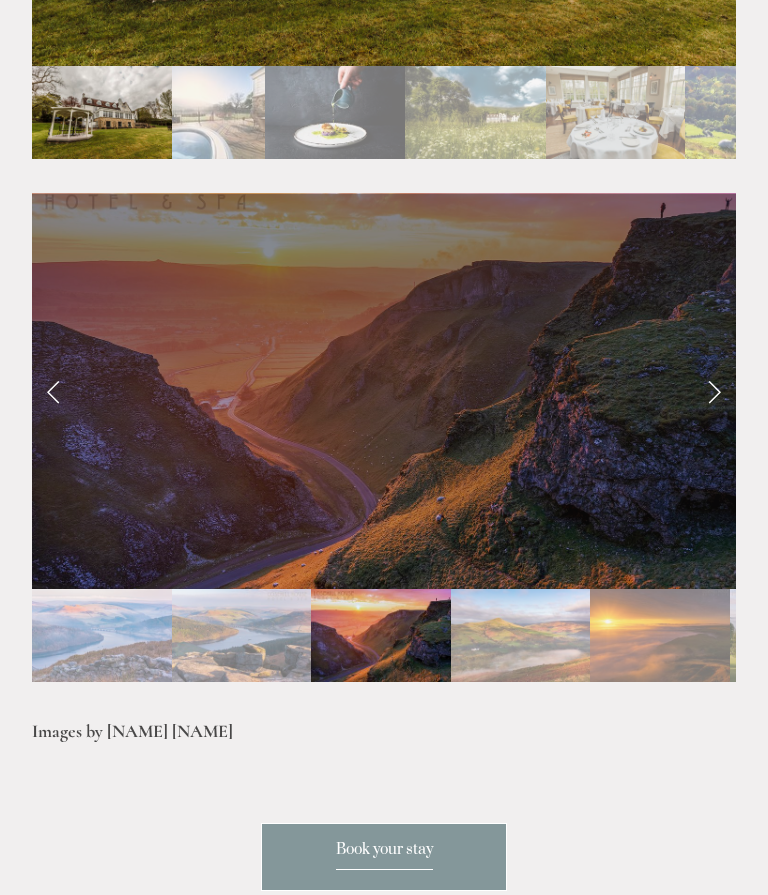 click at bounding box center (714, 391) 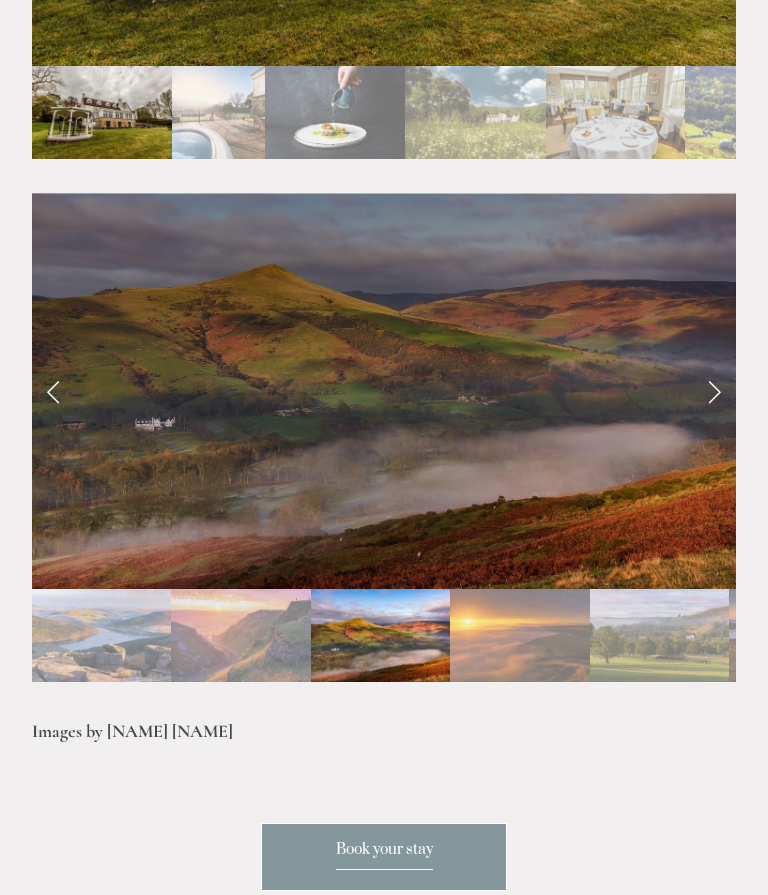 click at bounding box center (714, 391) 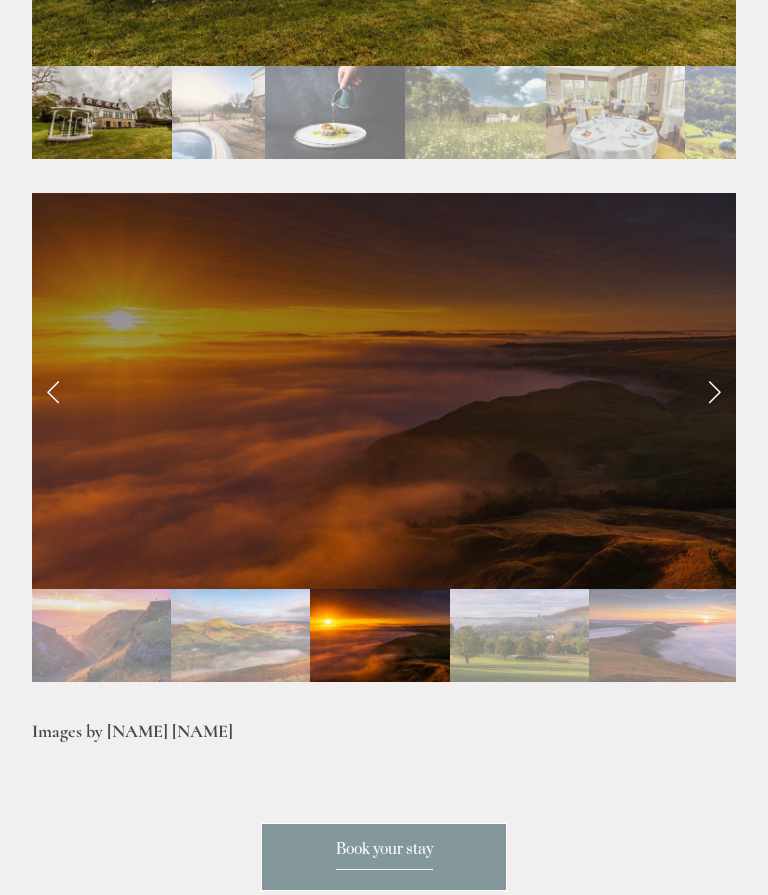 click at bounding box center [714, 391] 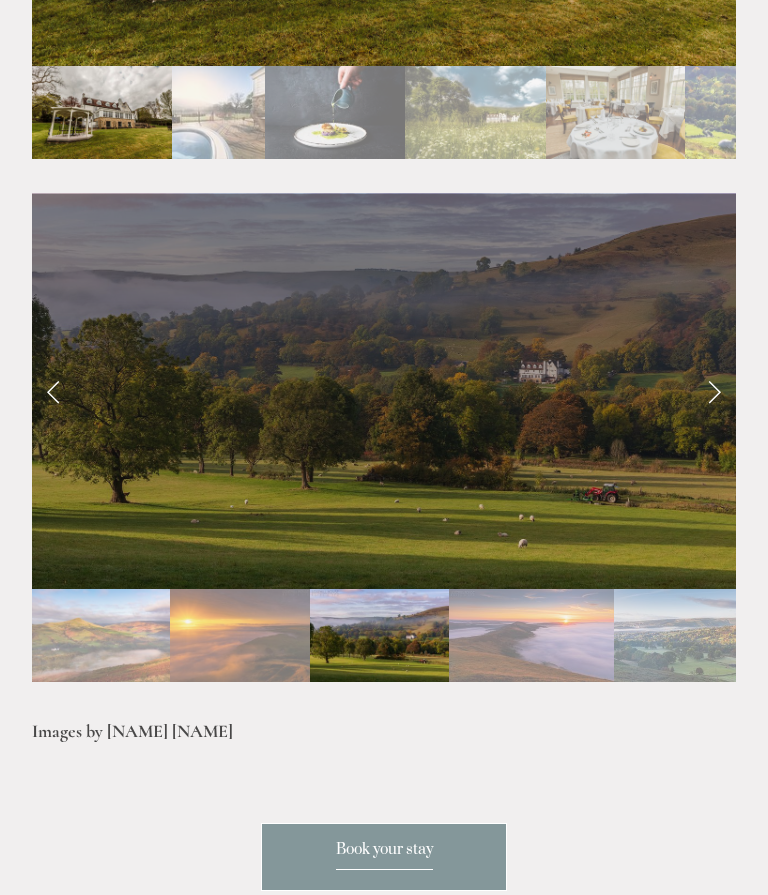 click at bounding box center (54, 391) 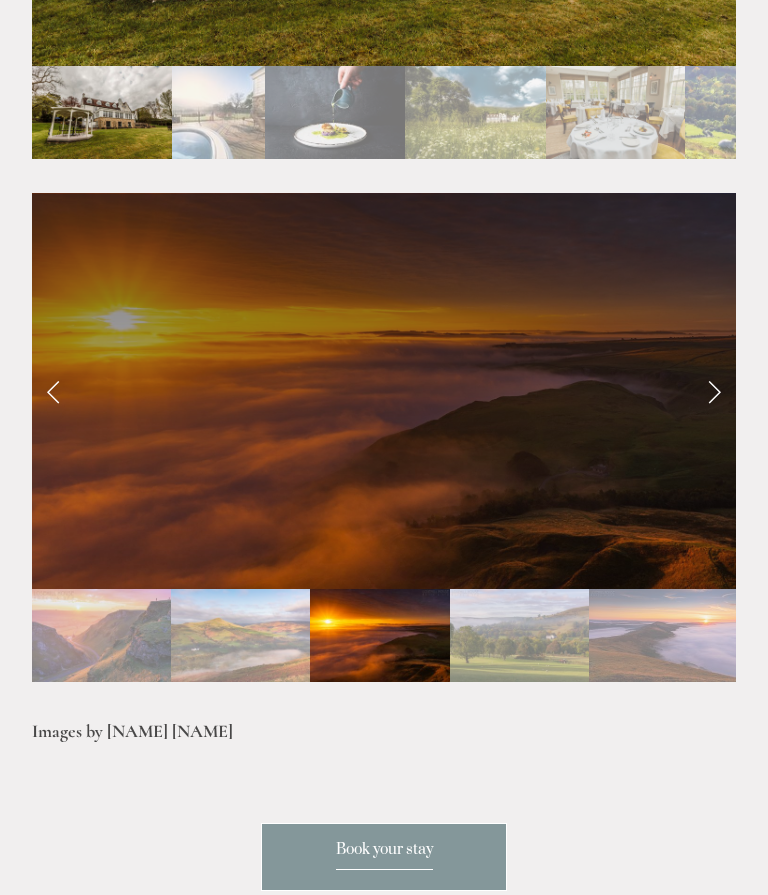 click at bounding box center (54, 391) 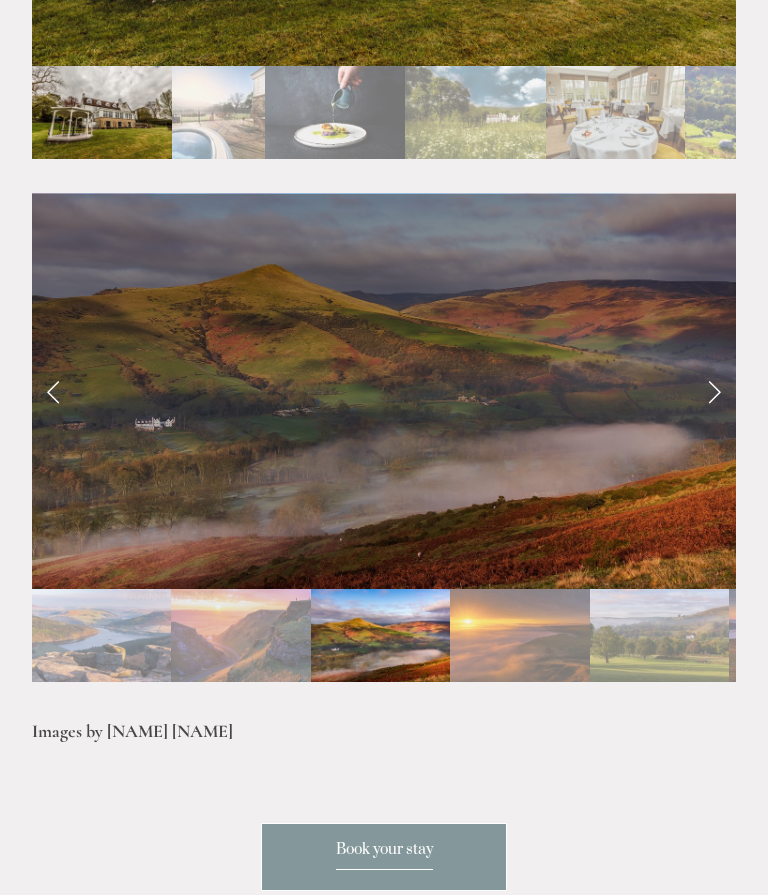 click at bounding box center [714, 391] 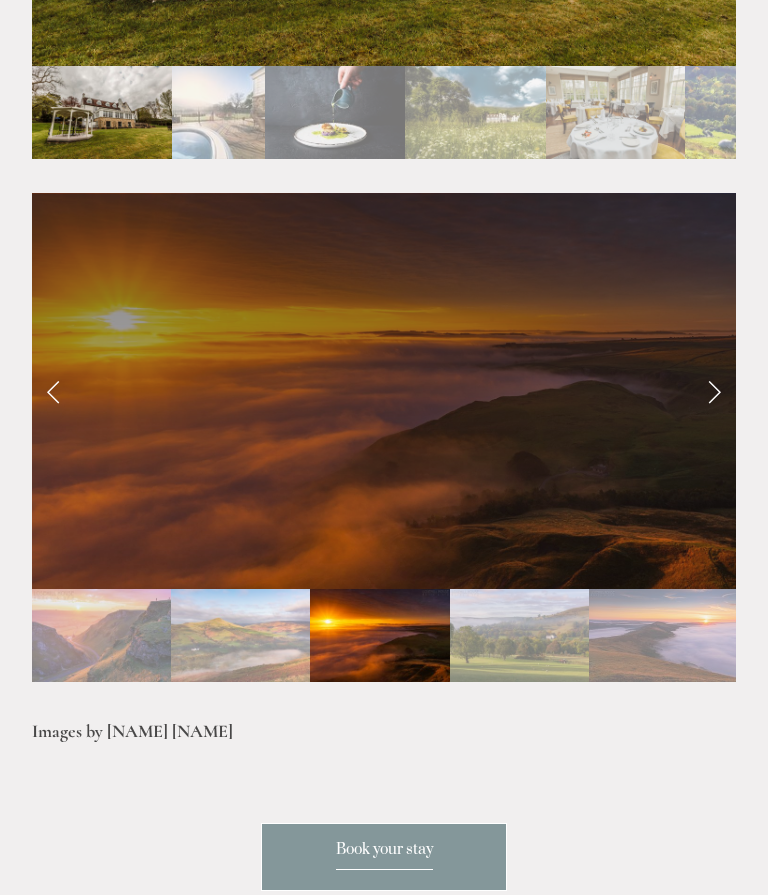 click at bounding box center (714, 391) 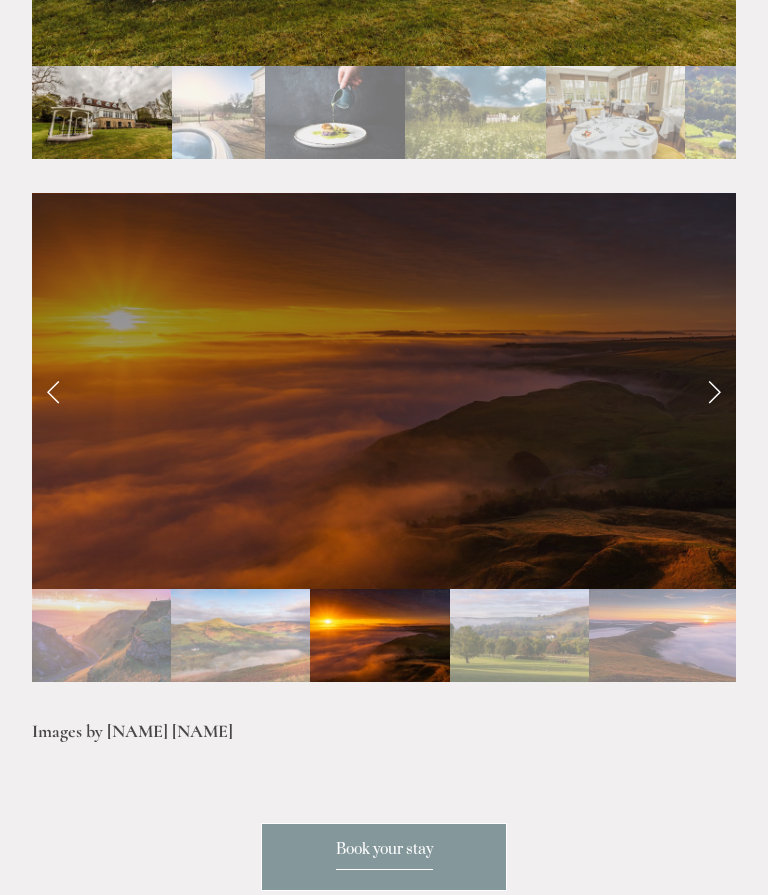 click at bounding box center (714, 391) 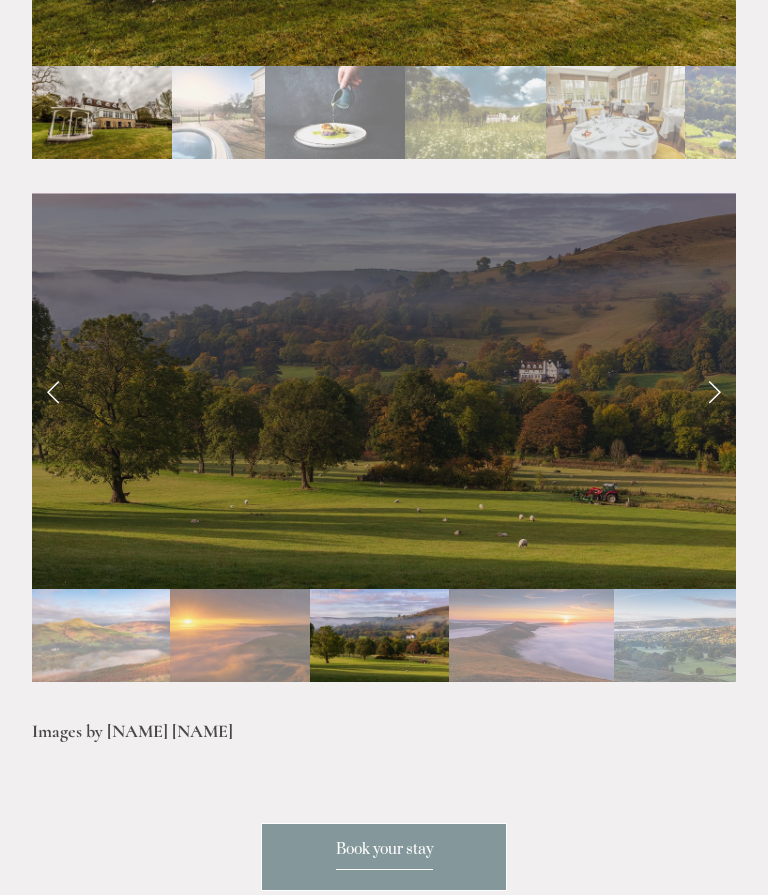 click at bounding box center (714, 391) 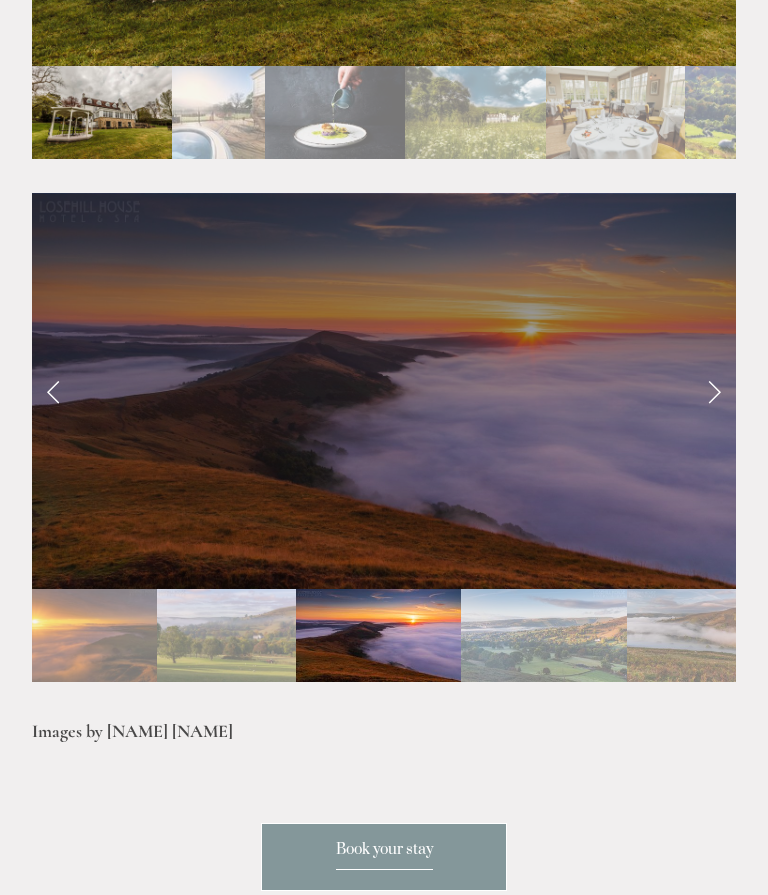 click at bounding box center [714, 391] 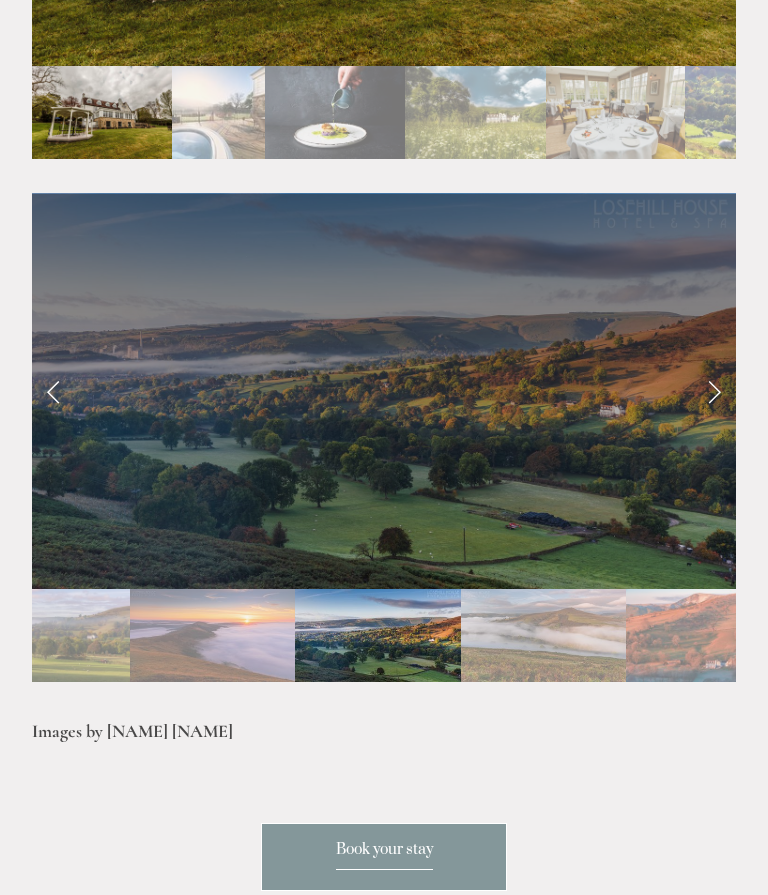 click at bounding box center [714, 391] 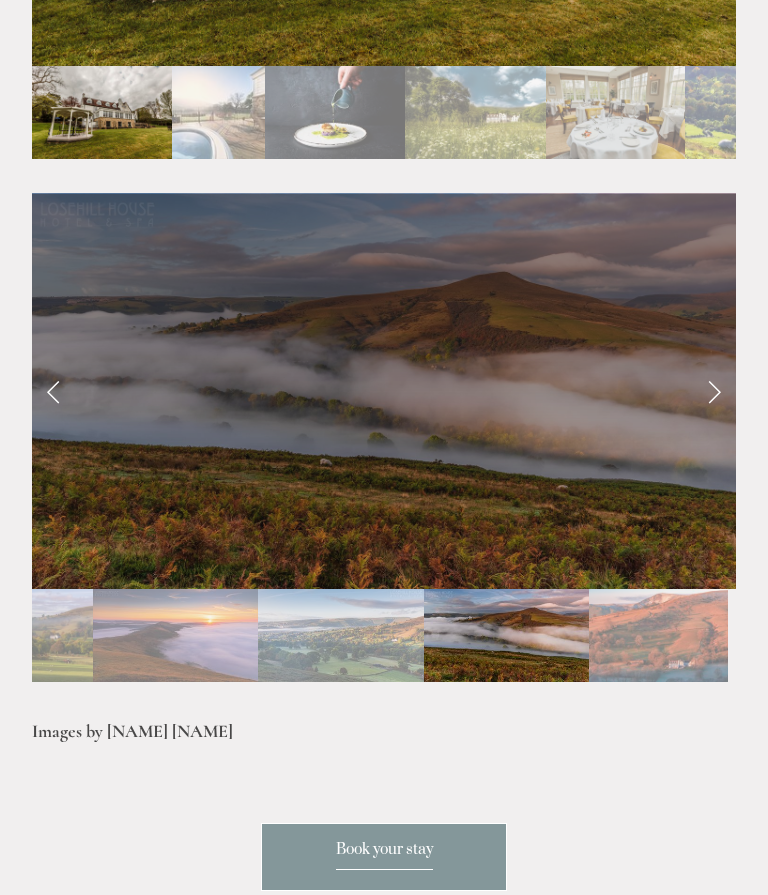click at bounding box center [714, 391] 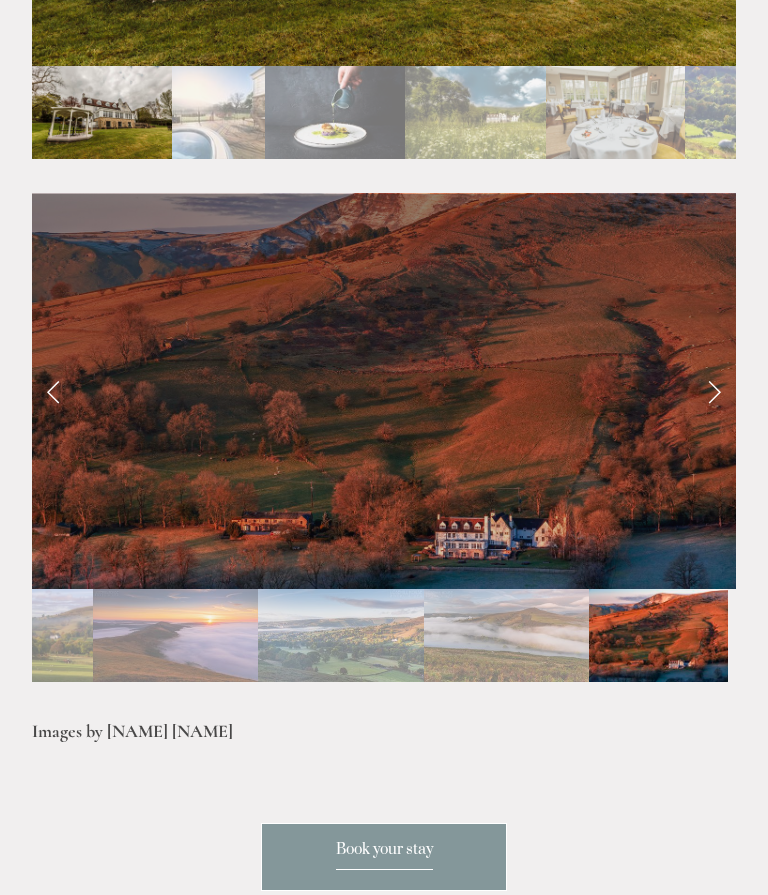 click at bounding box center (714, 391) 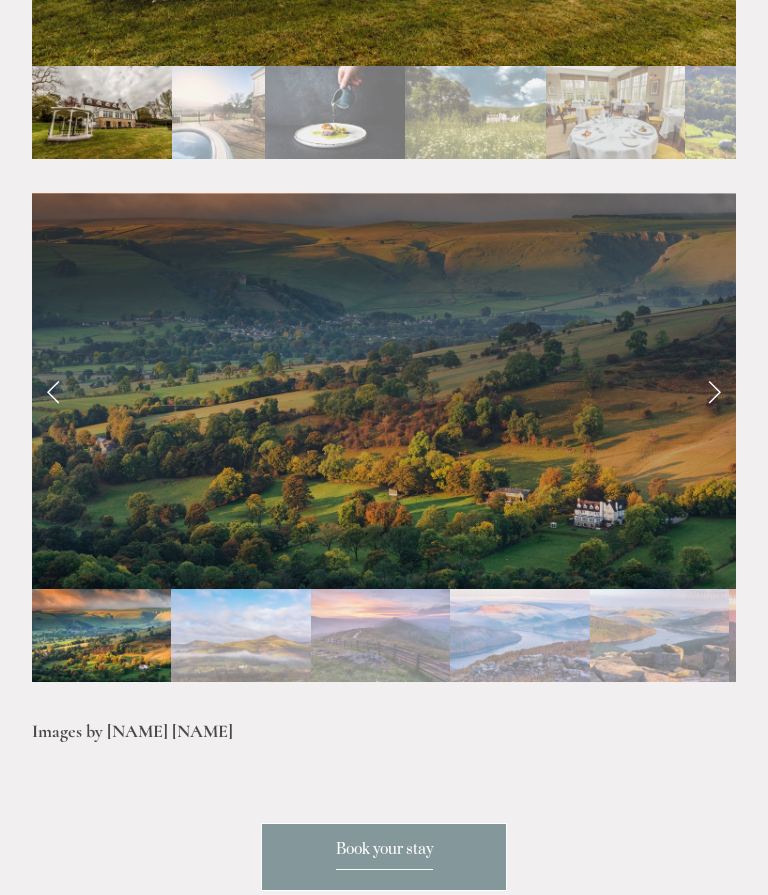 click at bounding box center (714, 391) 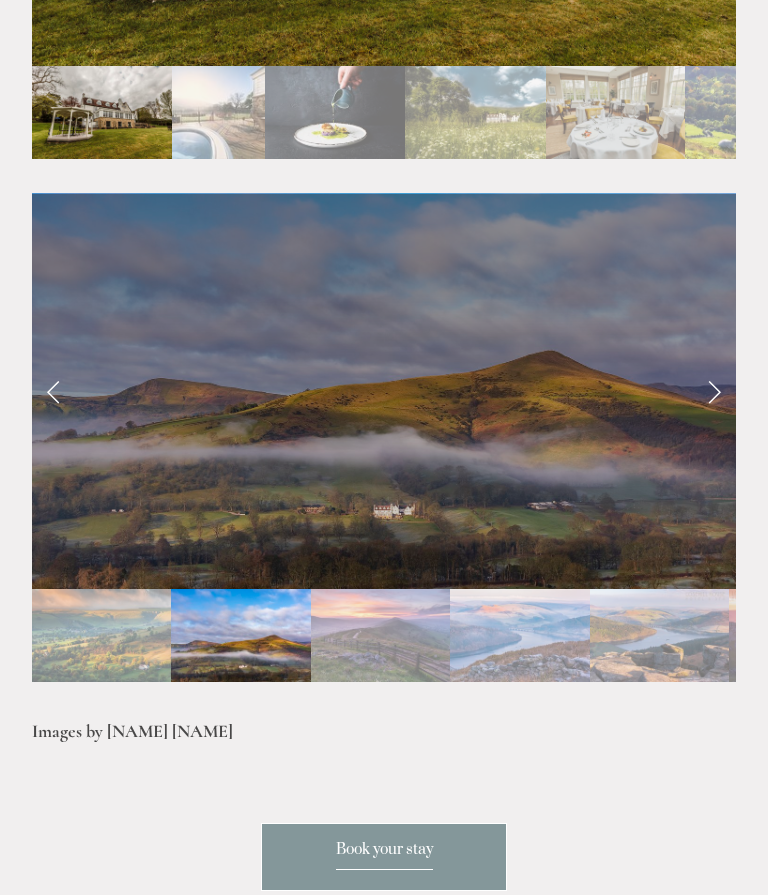 click at bounding box center [714, 391] 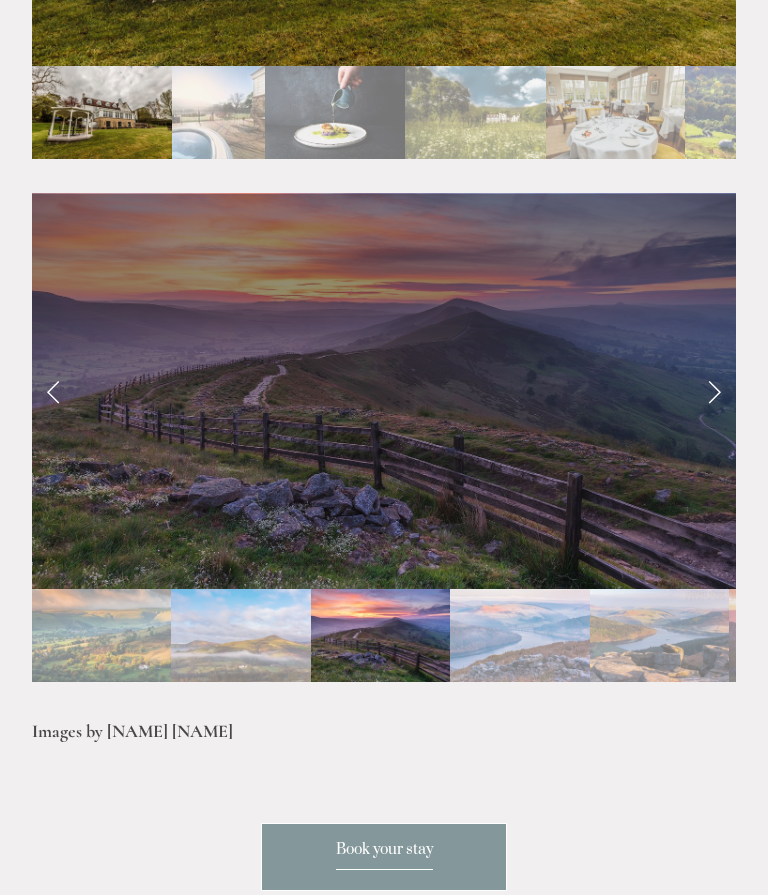 click at bounding box center [714, 391] 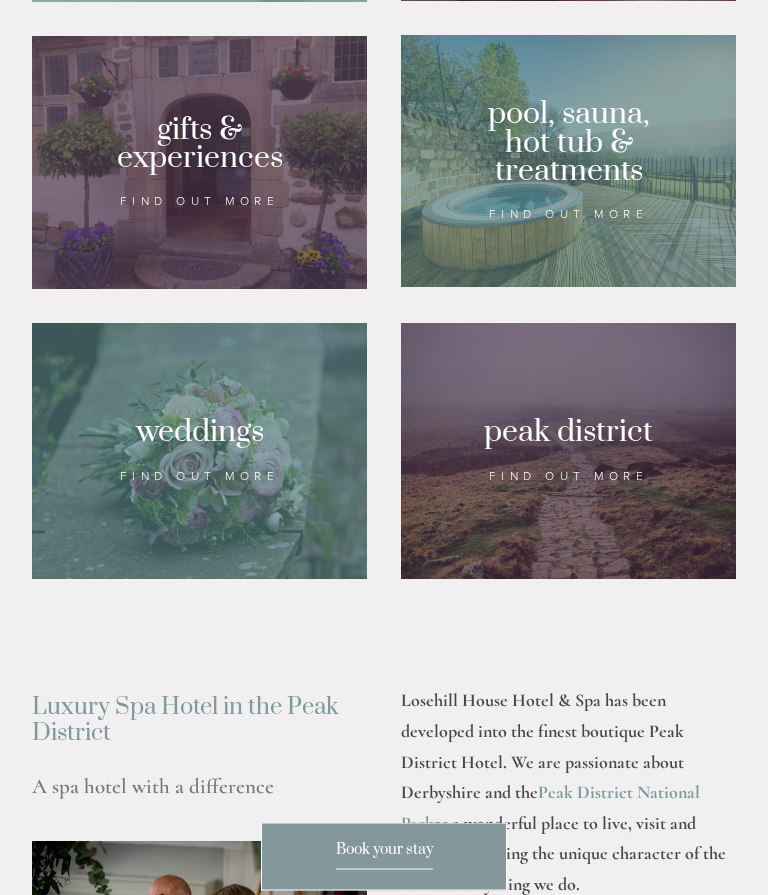 scroll, scrollTop: 1762, scrollLeft: 0, axis: vertical 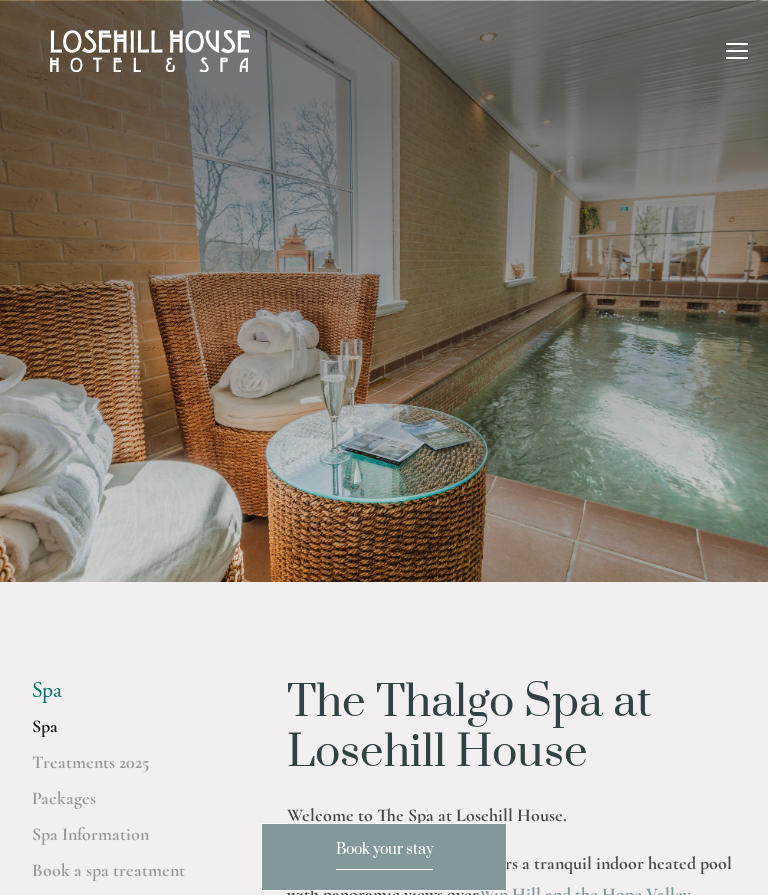click at bounding box center [737, 54] 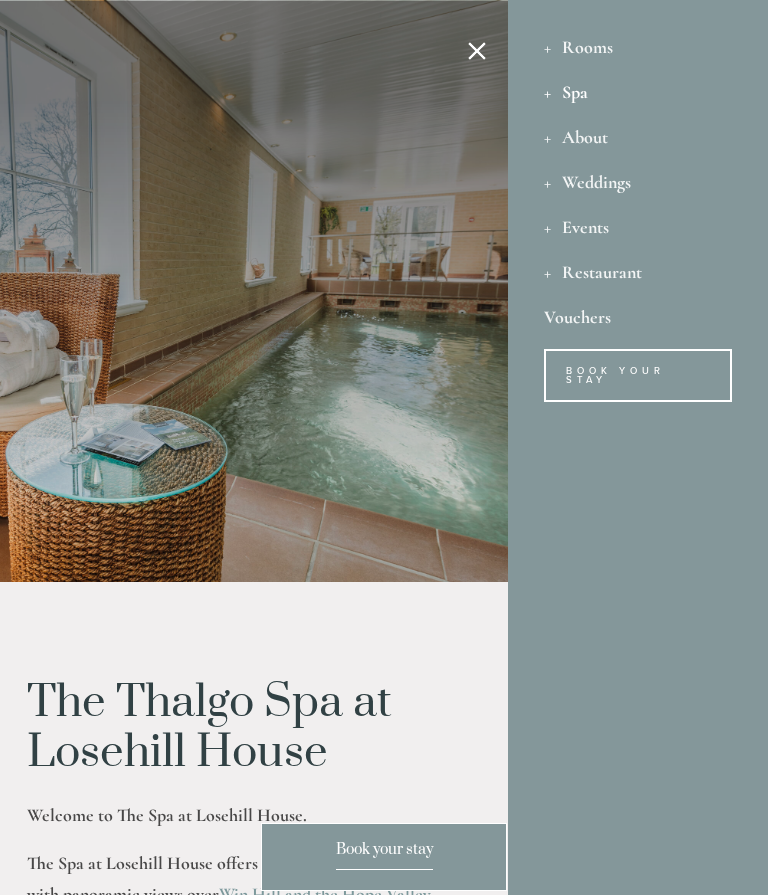 click on "Restaurant" at bounding box center [638, 271] 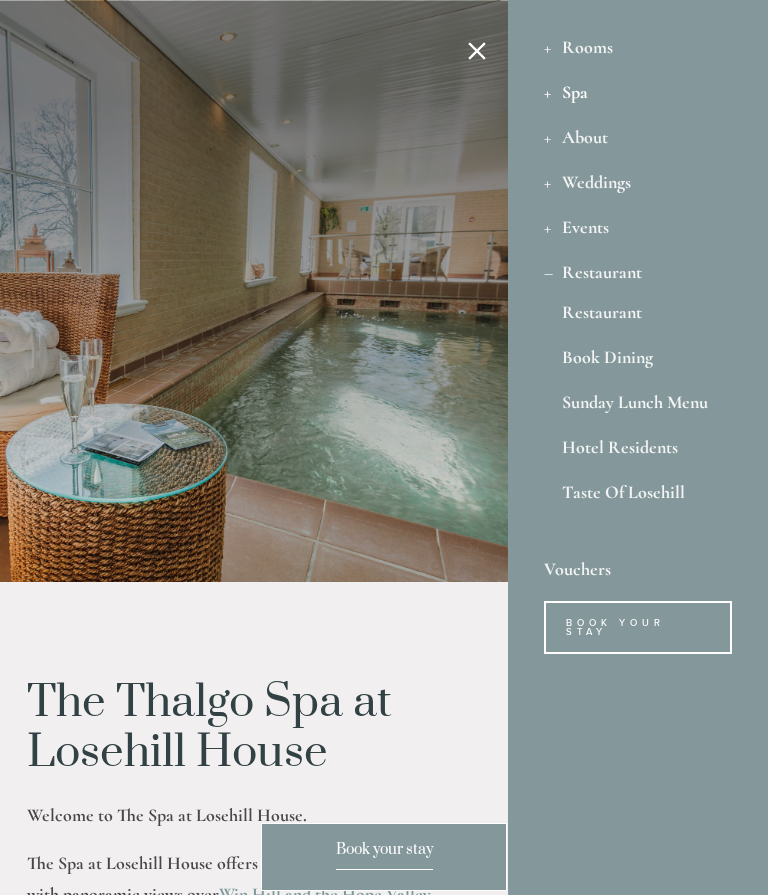click on "Sunday Lunch Menu" at bounding box center (638, 406) 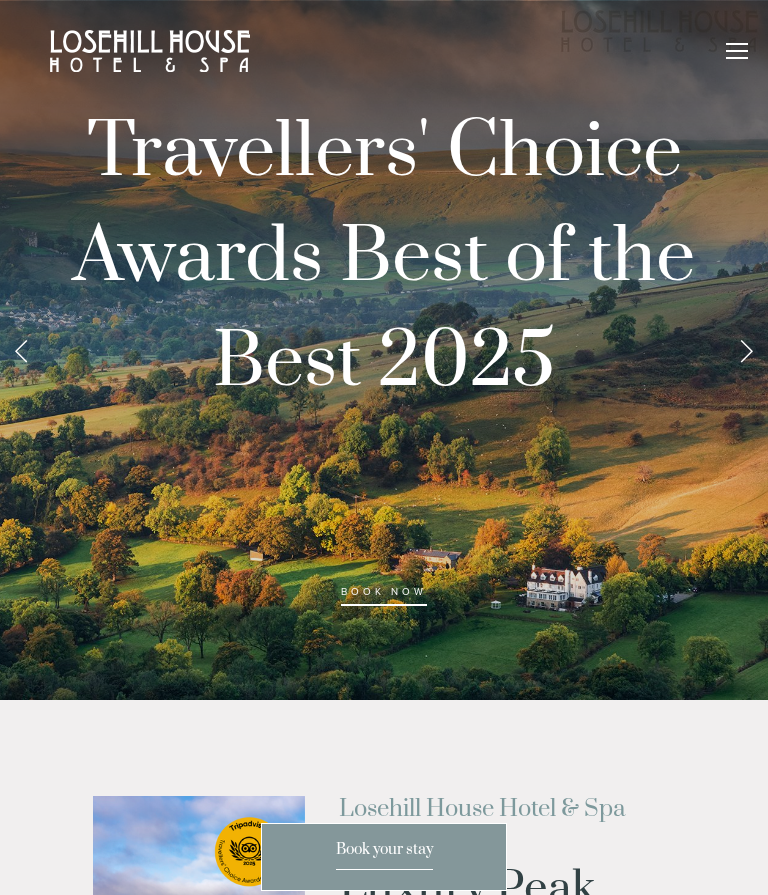 scroll, scrollTop: 0, scrollLeft: 0, axis: both 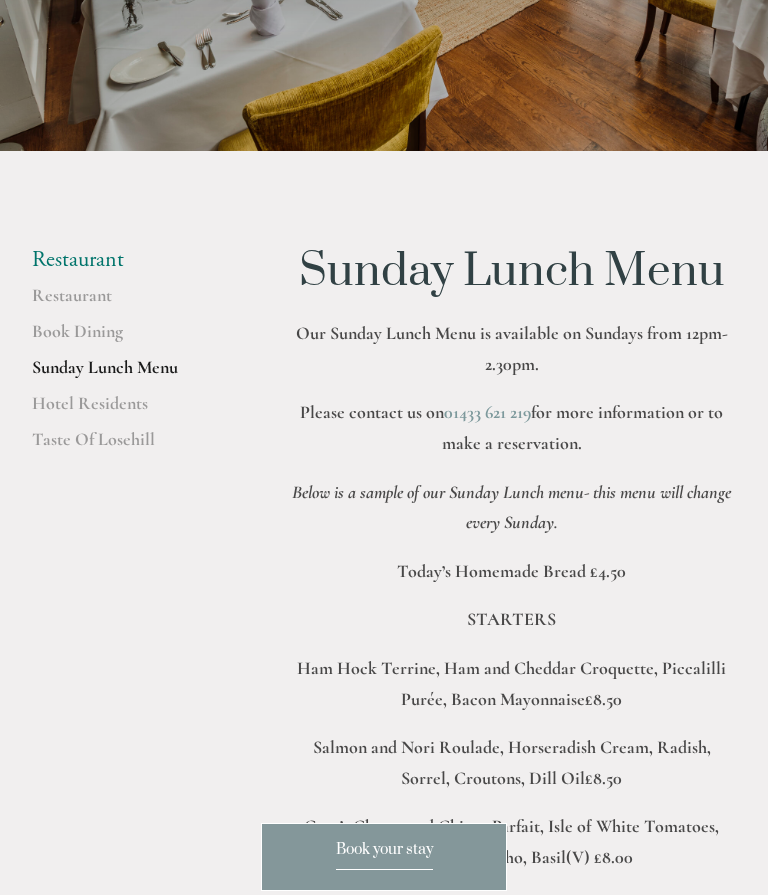 click on "Hotel Residents" at bounding box center [127, 410] 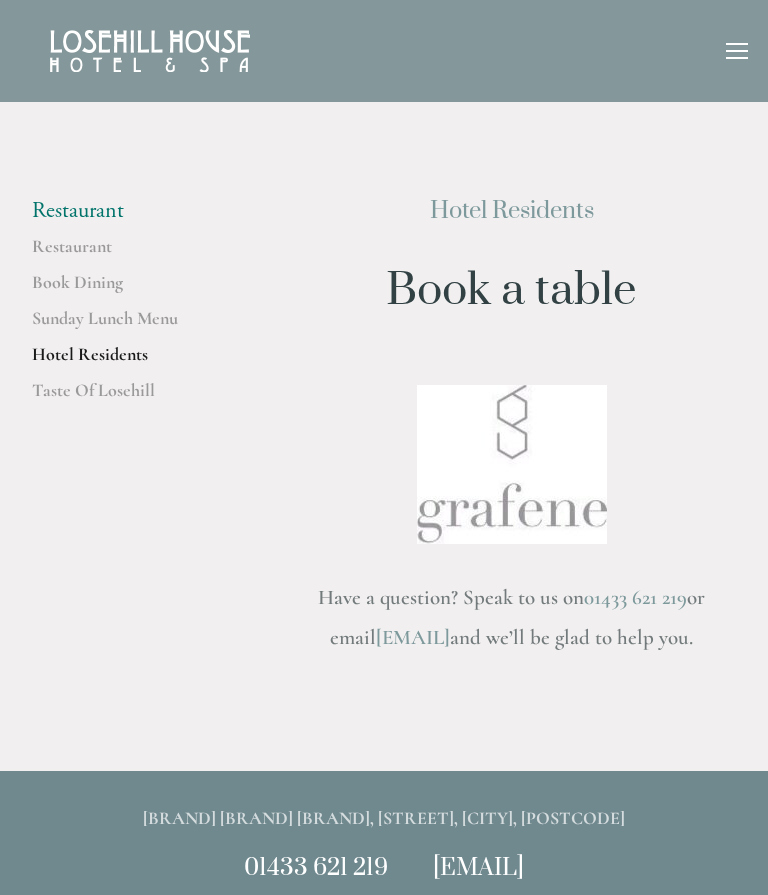 scroll, scrollTop: 0, scrollLeft: 0, axis: both 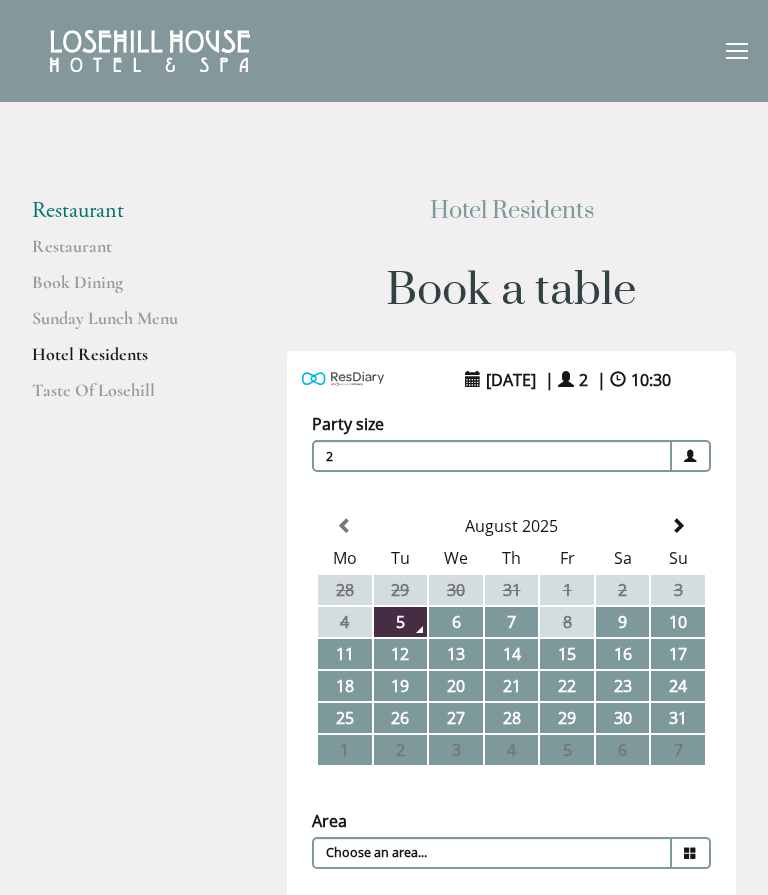 click on "Taste Of Losehill" at bounding box center (127, 397) 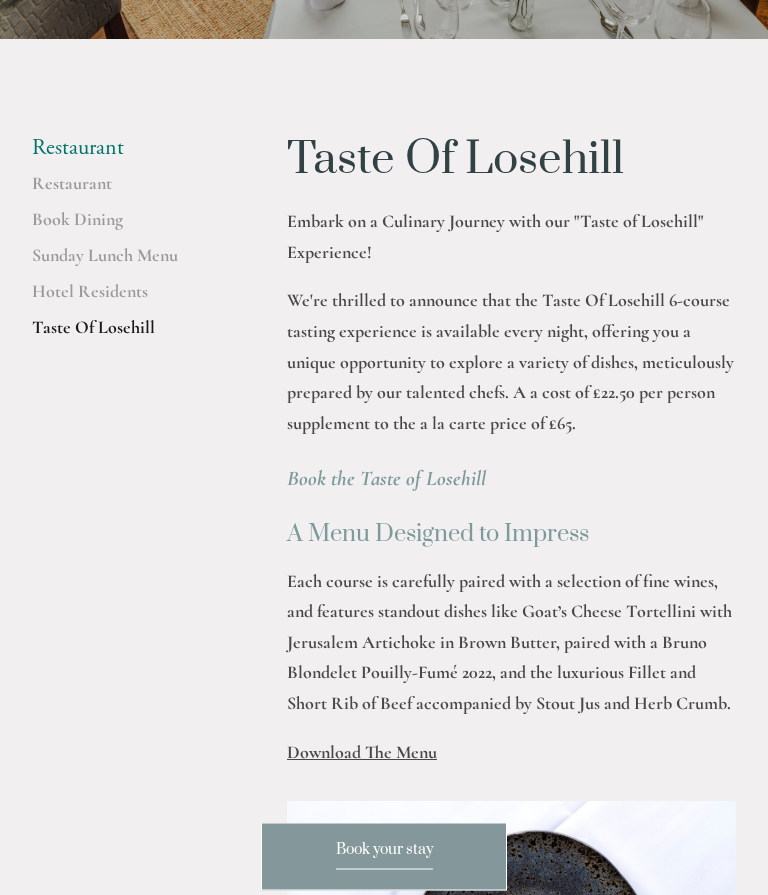 scroll, scrollTop: 399, scrollLeft: 0, axis: vertical 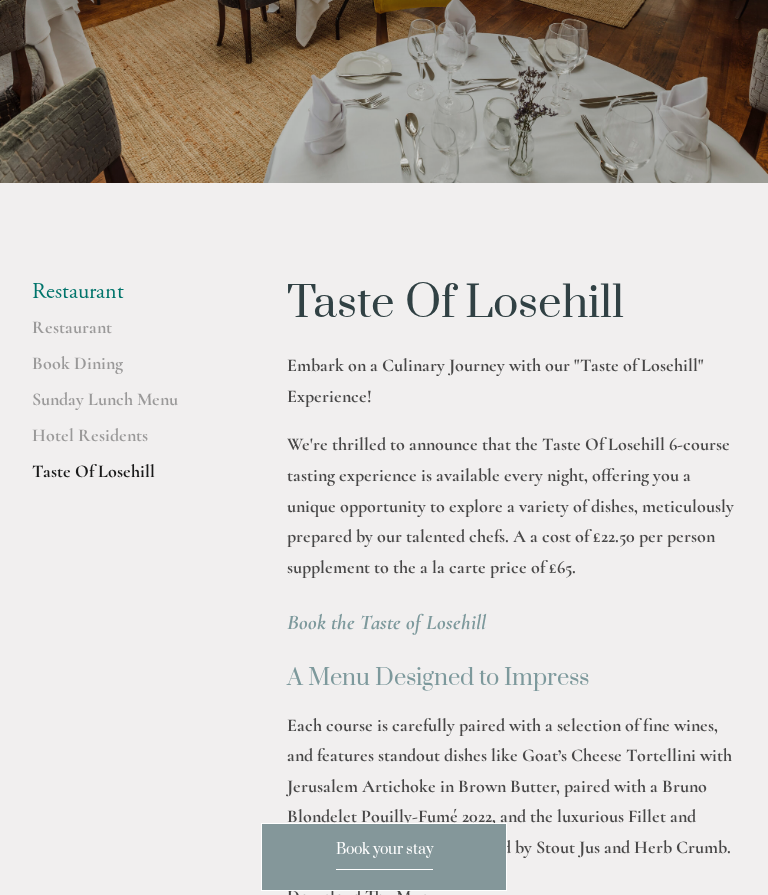 click on "Restaurant" at bounding box center [127, 334] 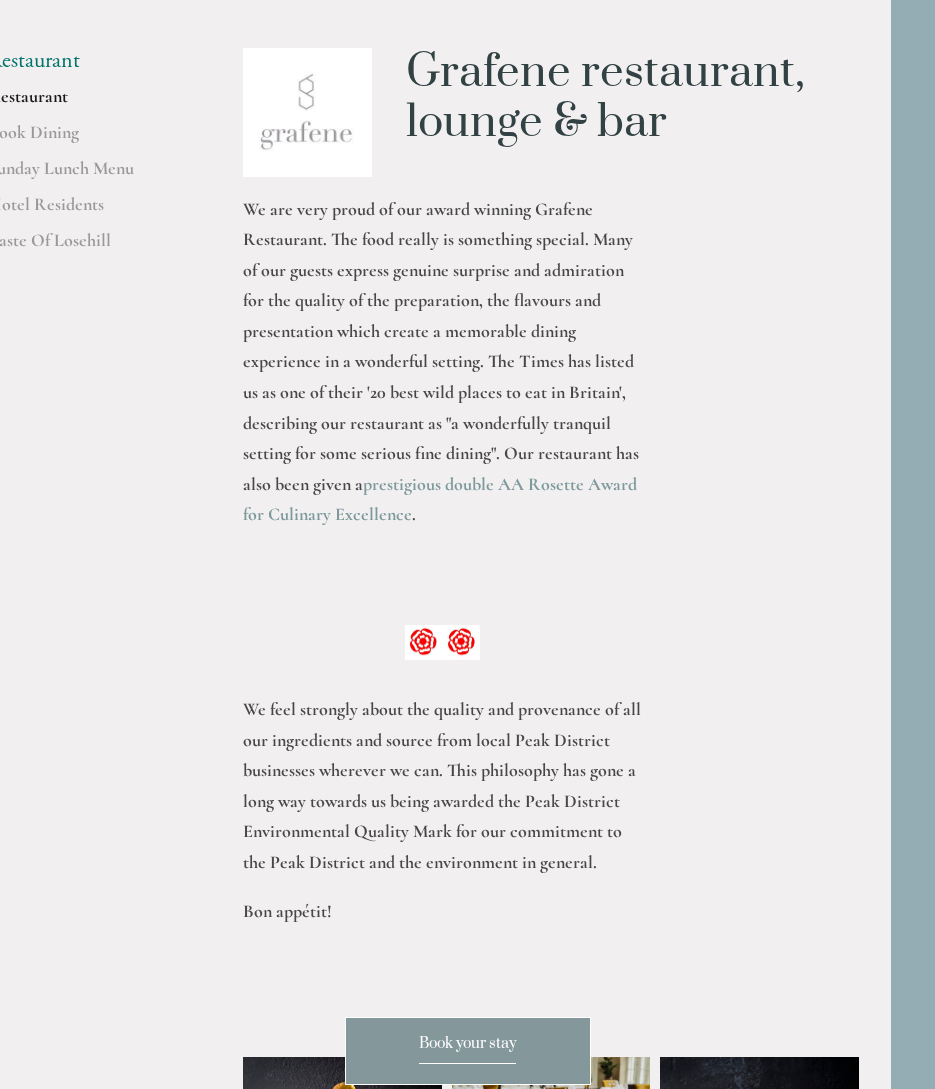 scroll, scrollTop: 692, scrollLeft: 44, axis: both 